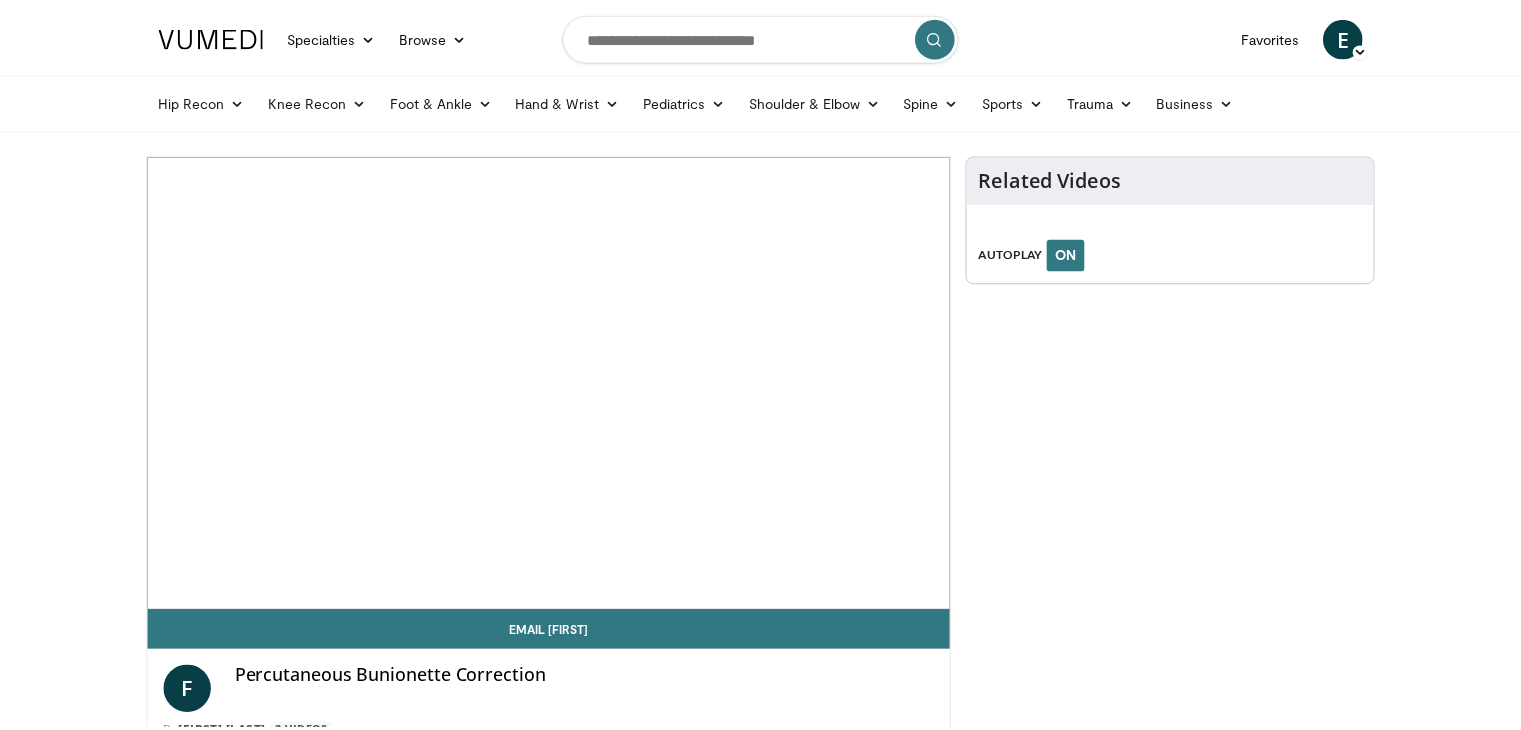 scroll, scrollTop: 0, scrollLeft: 0, axis: both 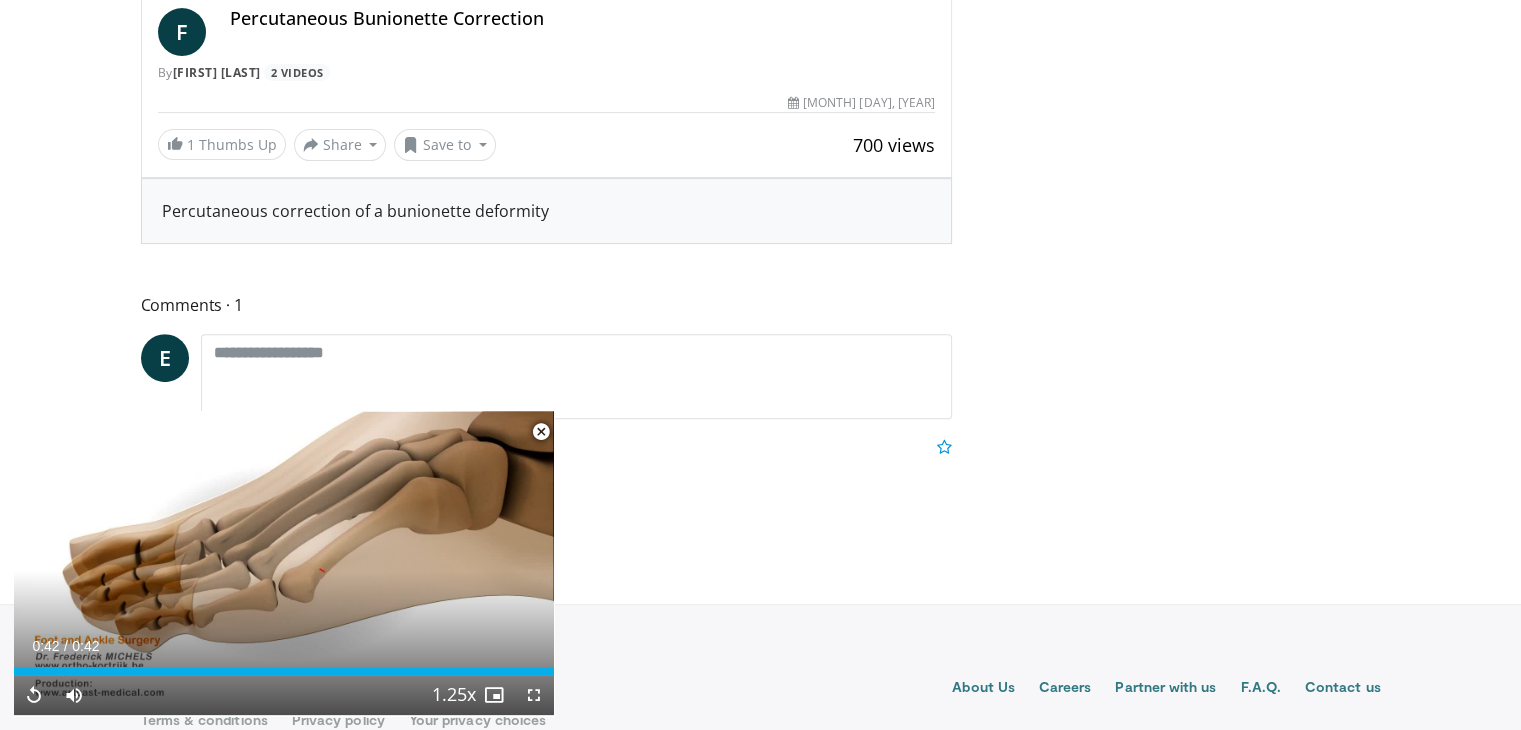 click at bounding box center [541, 432] 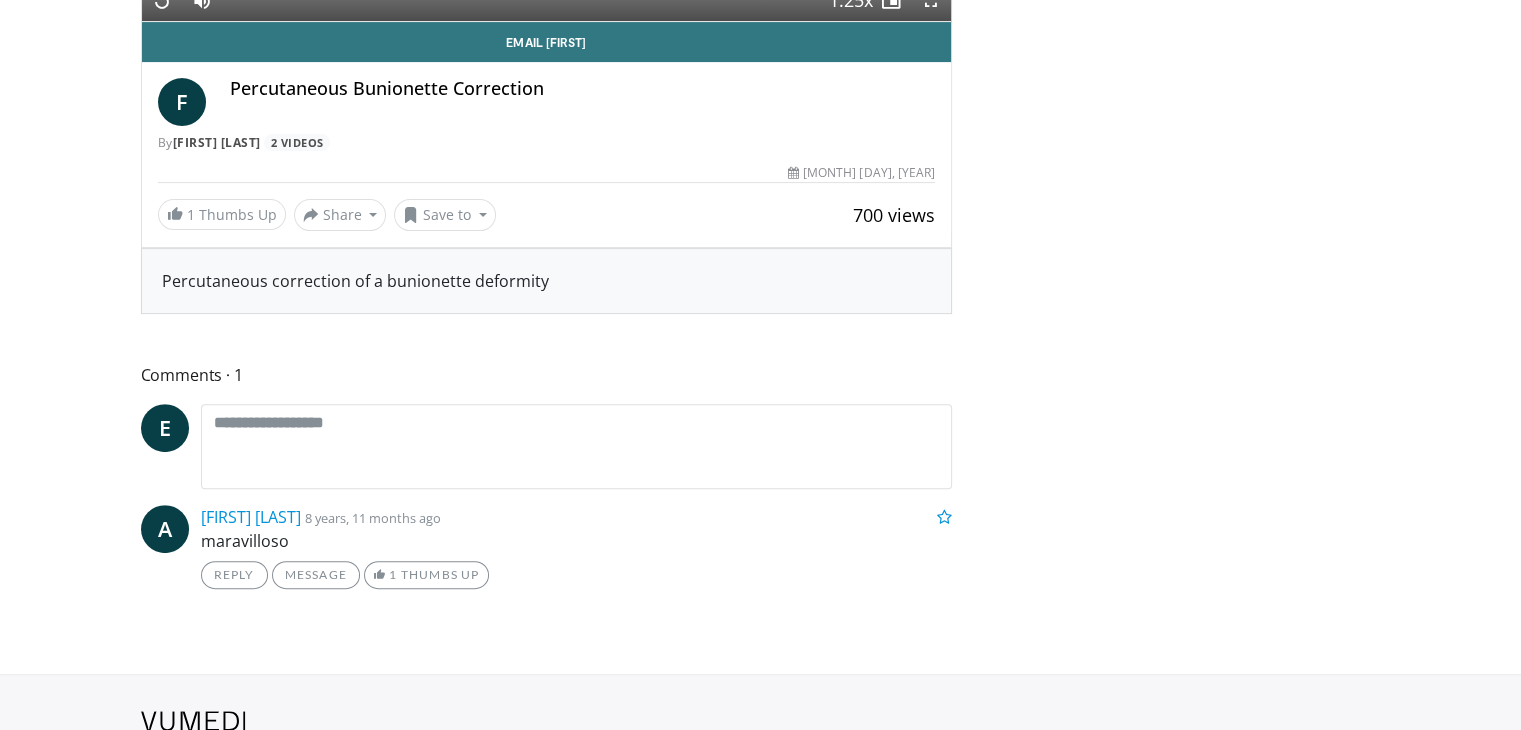 scroll, scrollTop: 610, scrollLeft: 0, axis: vertical 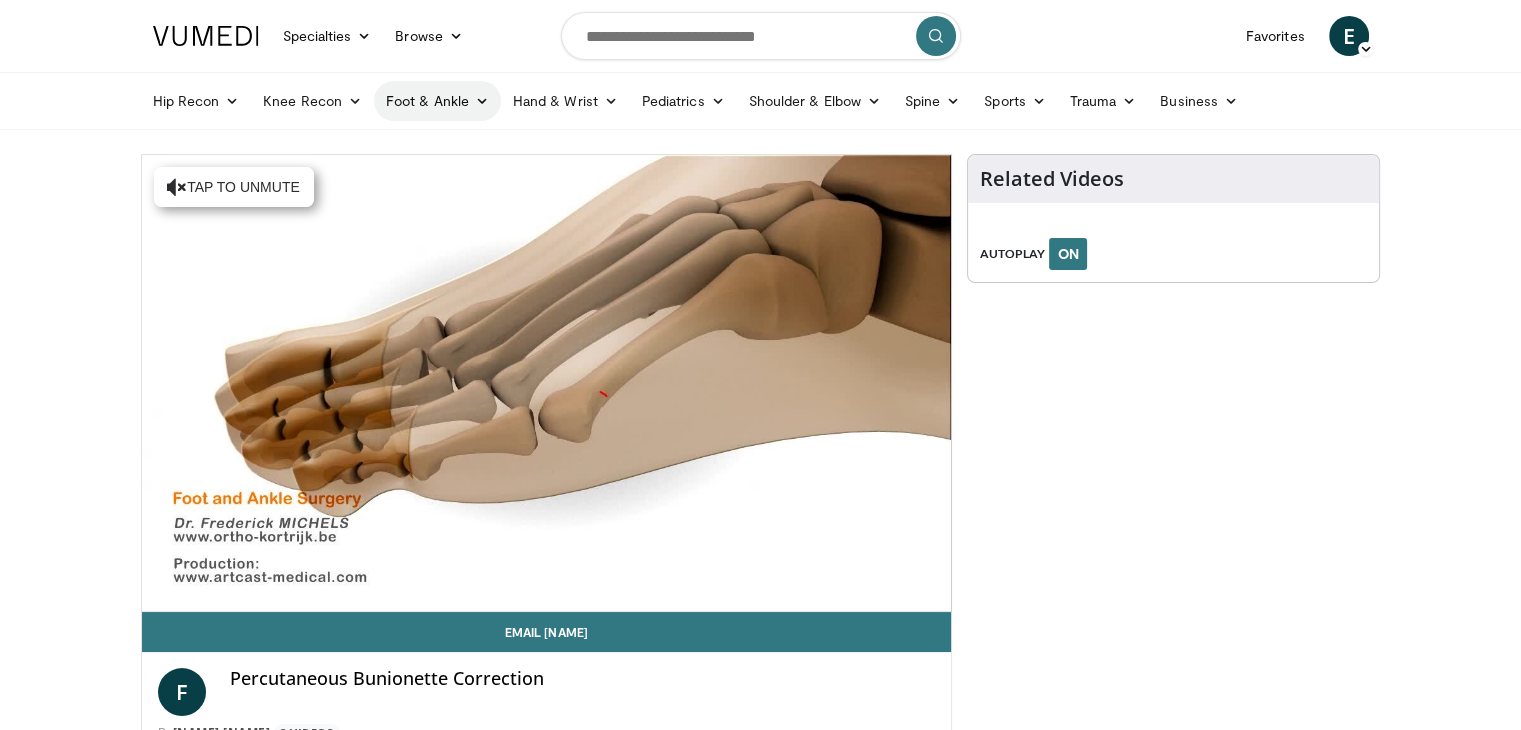 click at bounding box center [482, 101] 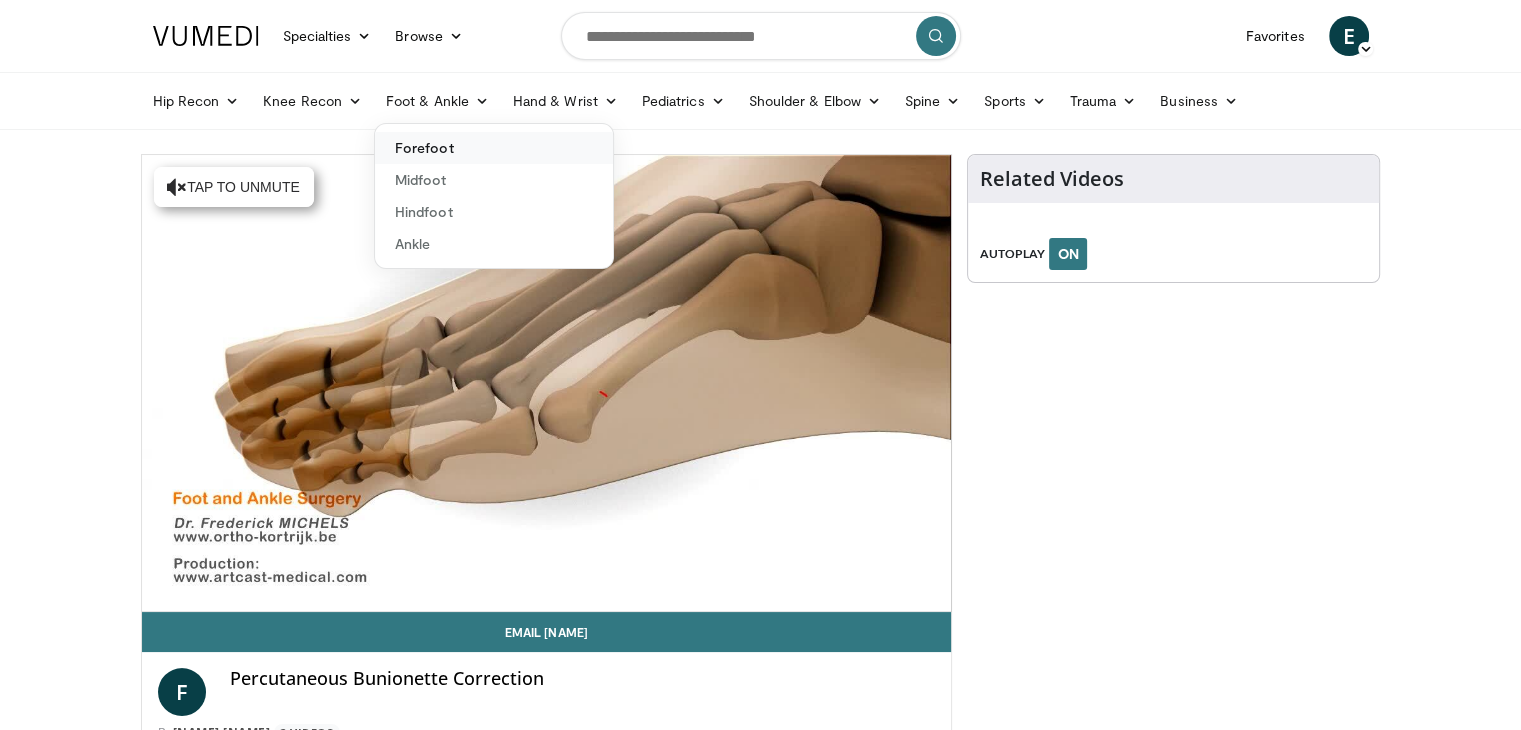 click on "Forefoot" at bounding box center [494, 148] 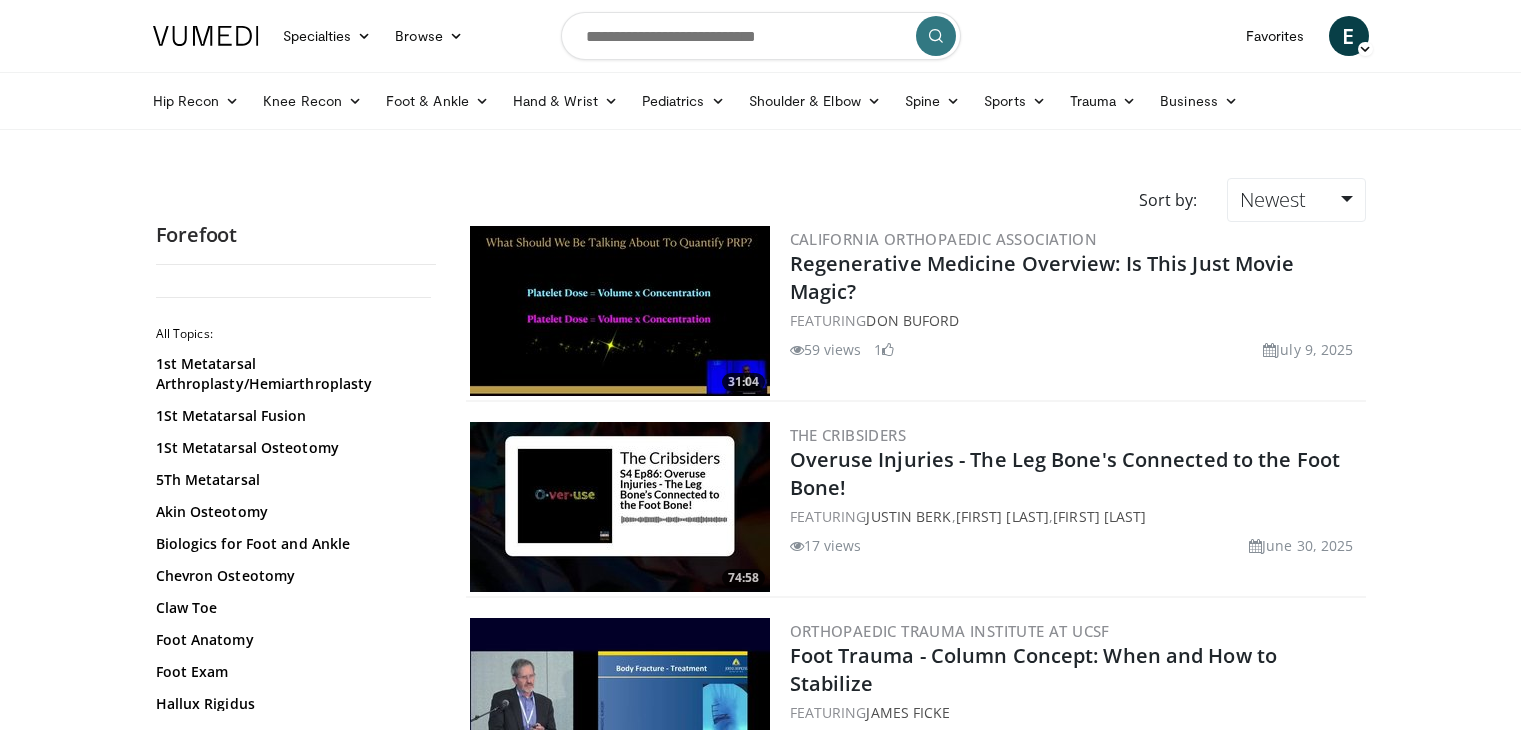 scroll, scrollTop: 0, scrollLeft: 0, axis: both 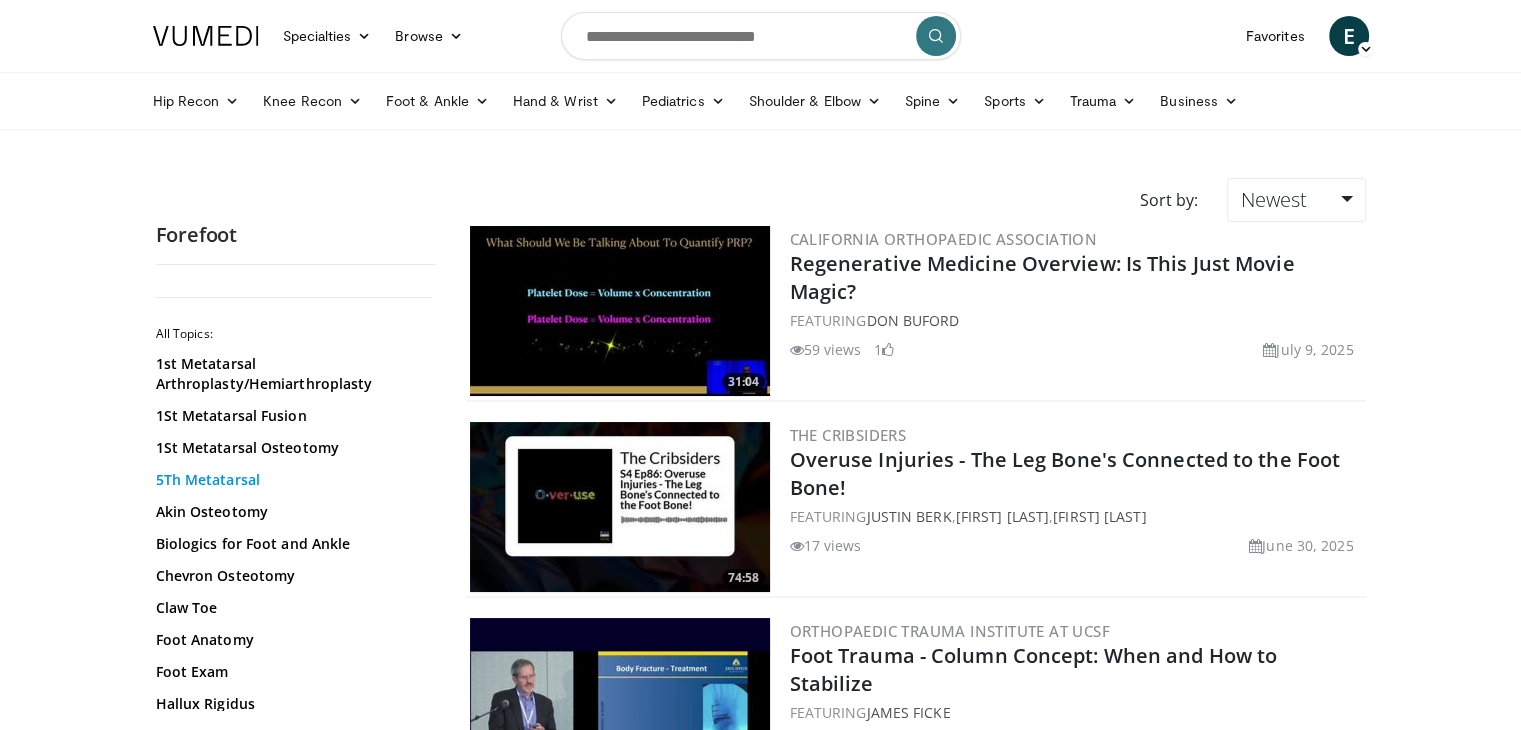 click on "5Th Metatarsal" at bounding box center [291, 480] 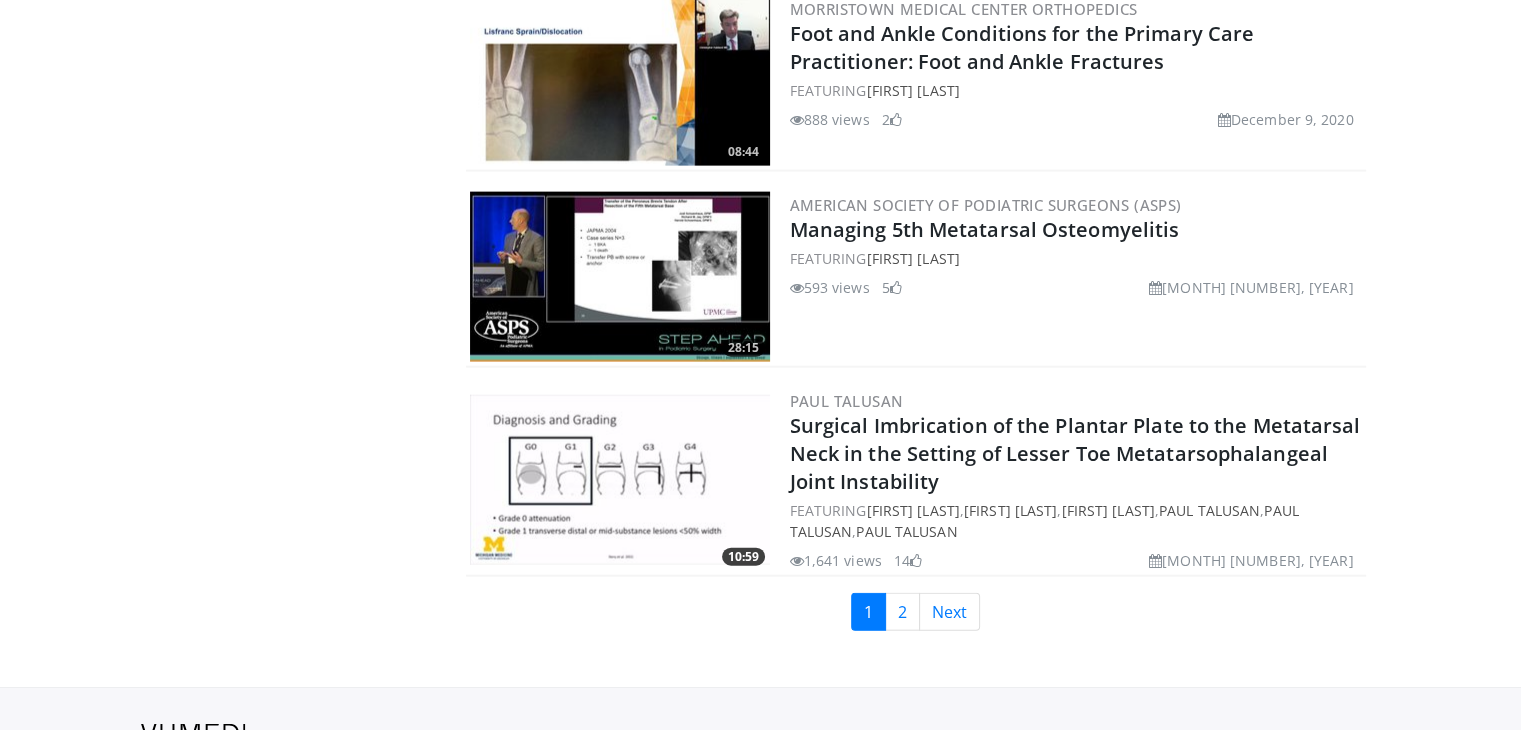 scroll, scrollTop: 4584, scrollLeft: 0, axis: vertical 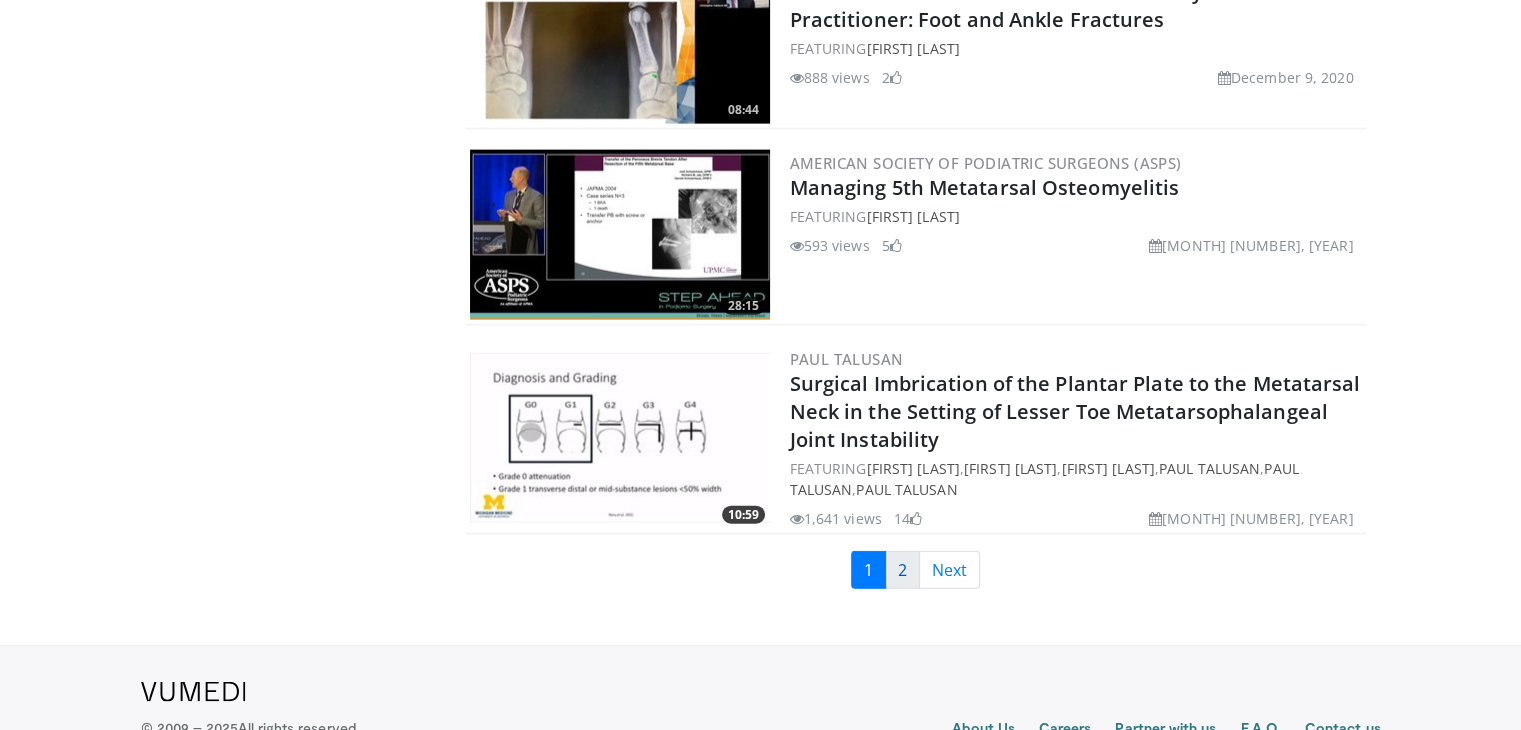 click on "2" at bounding box center [902, 570] 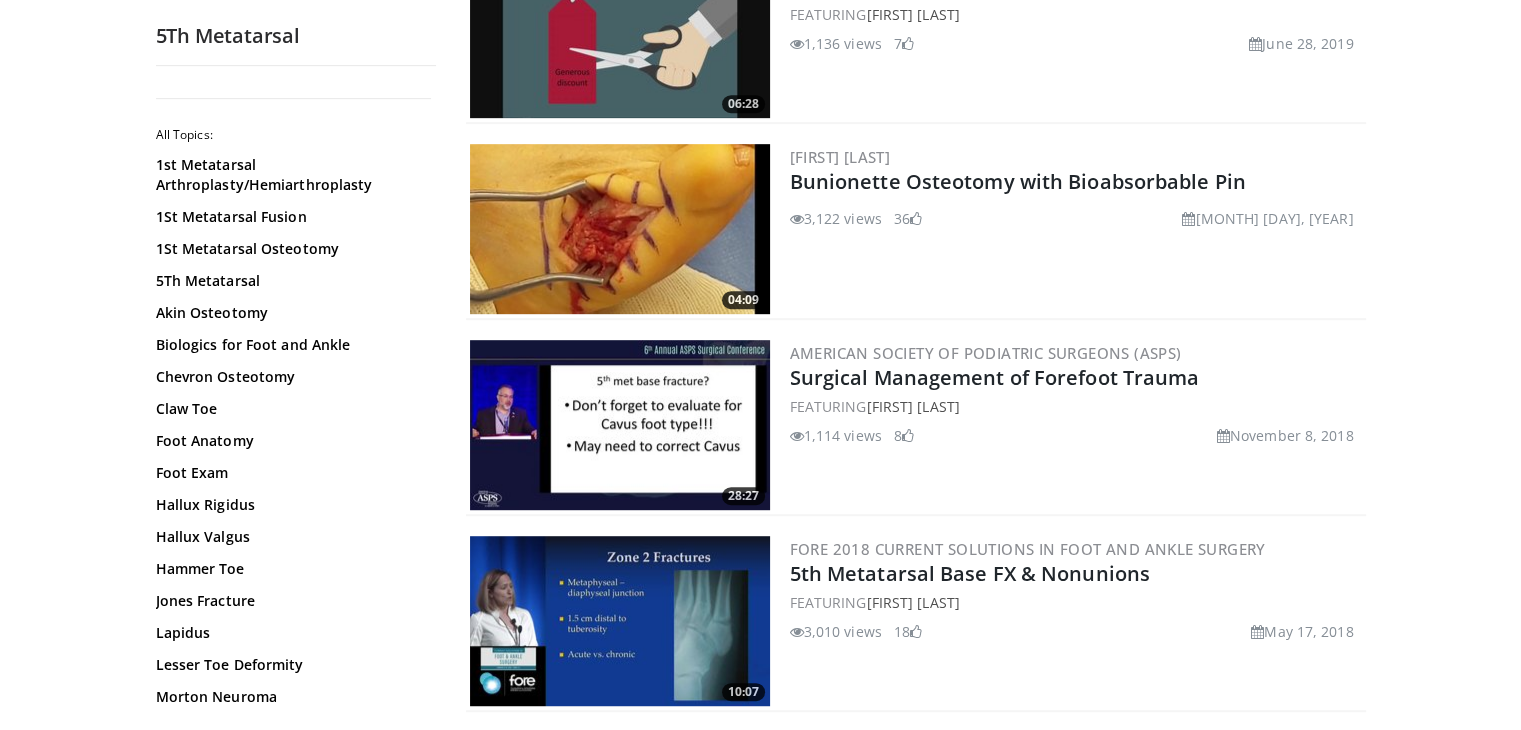 scroll, scrollTop: 1064, scrollLeft: 0, axis: vertical 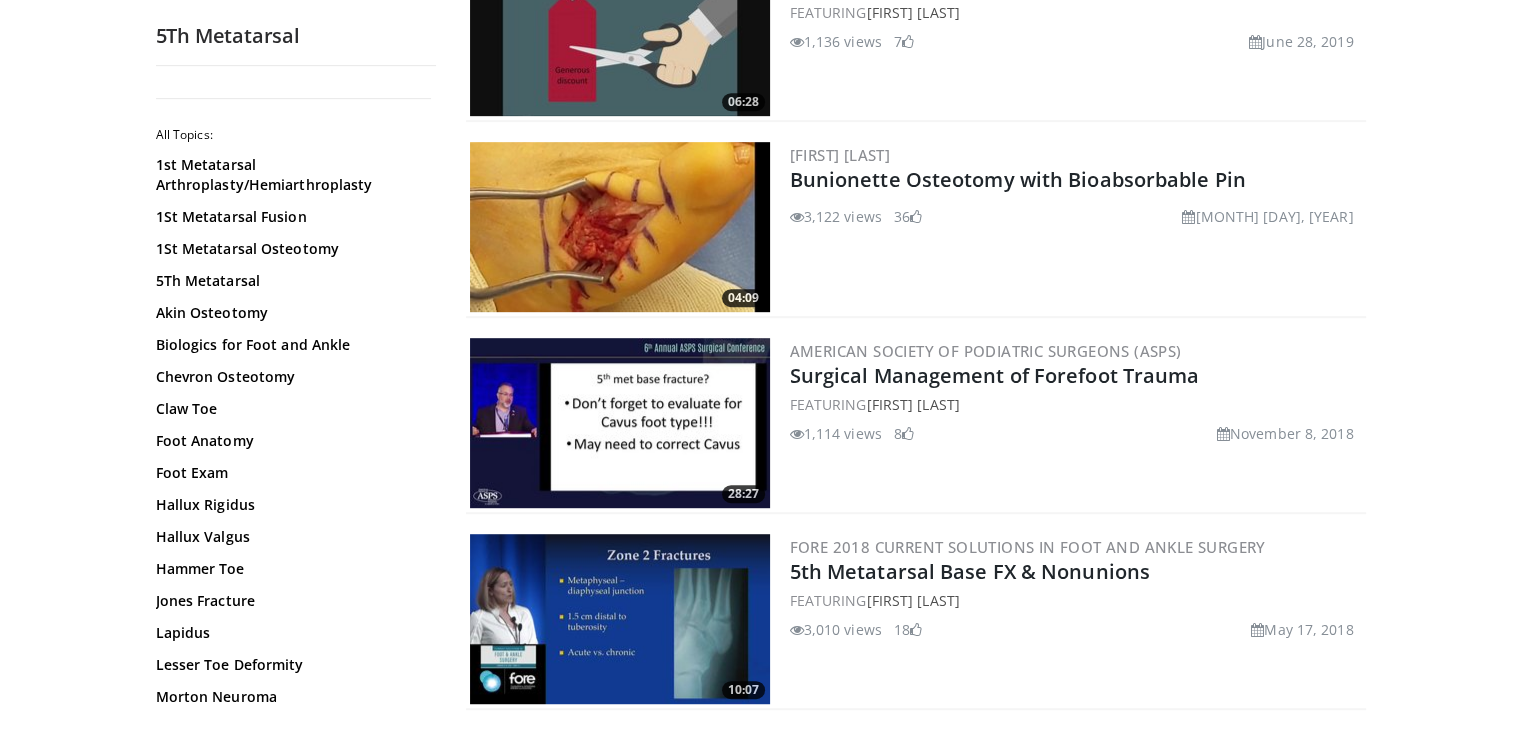 click at bounding box center [620, 227] 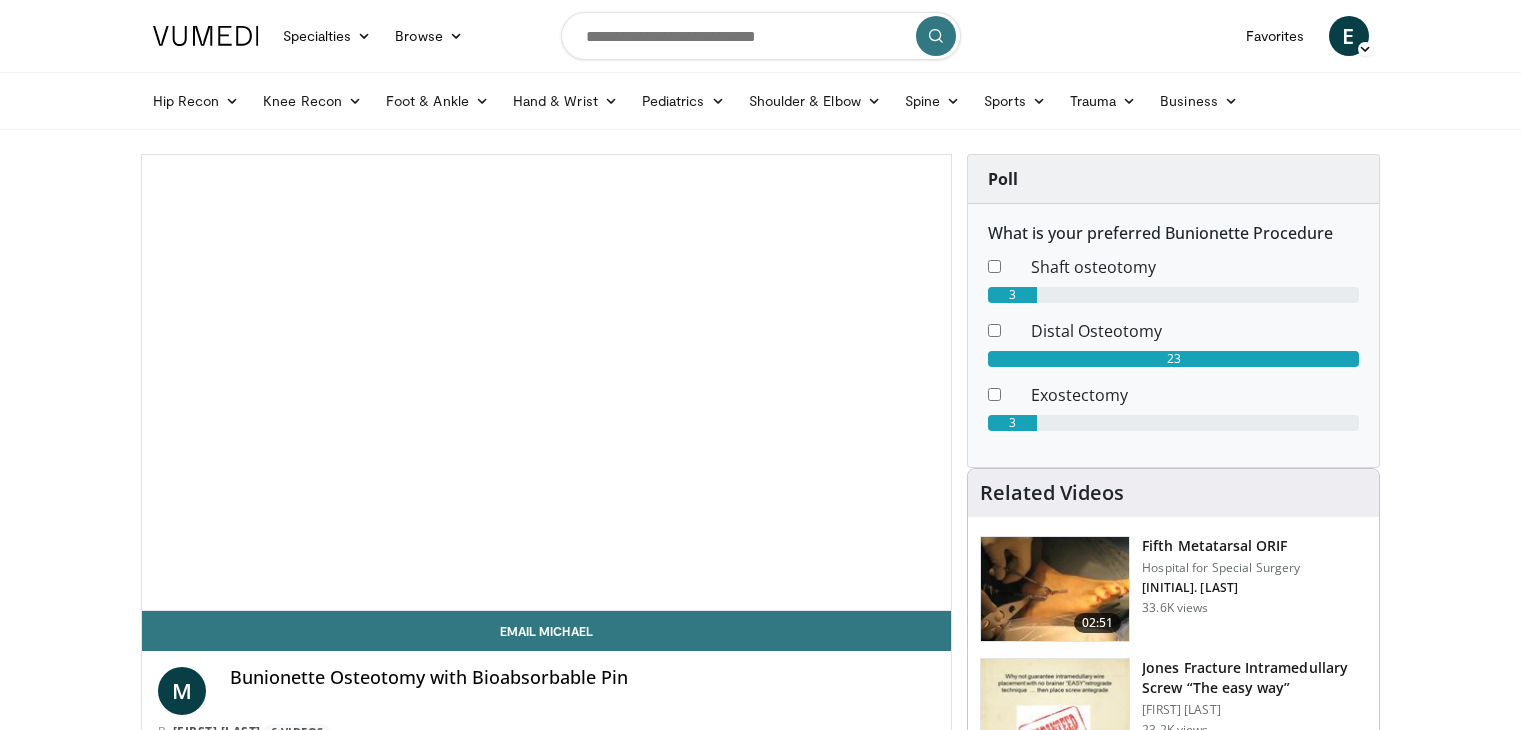 scroll, scrollTop: 0, scrollLeft: 0, axis: both 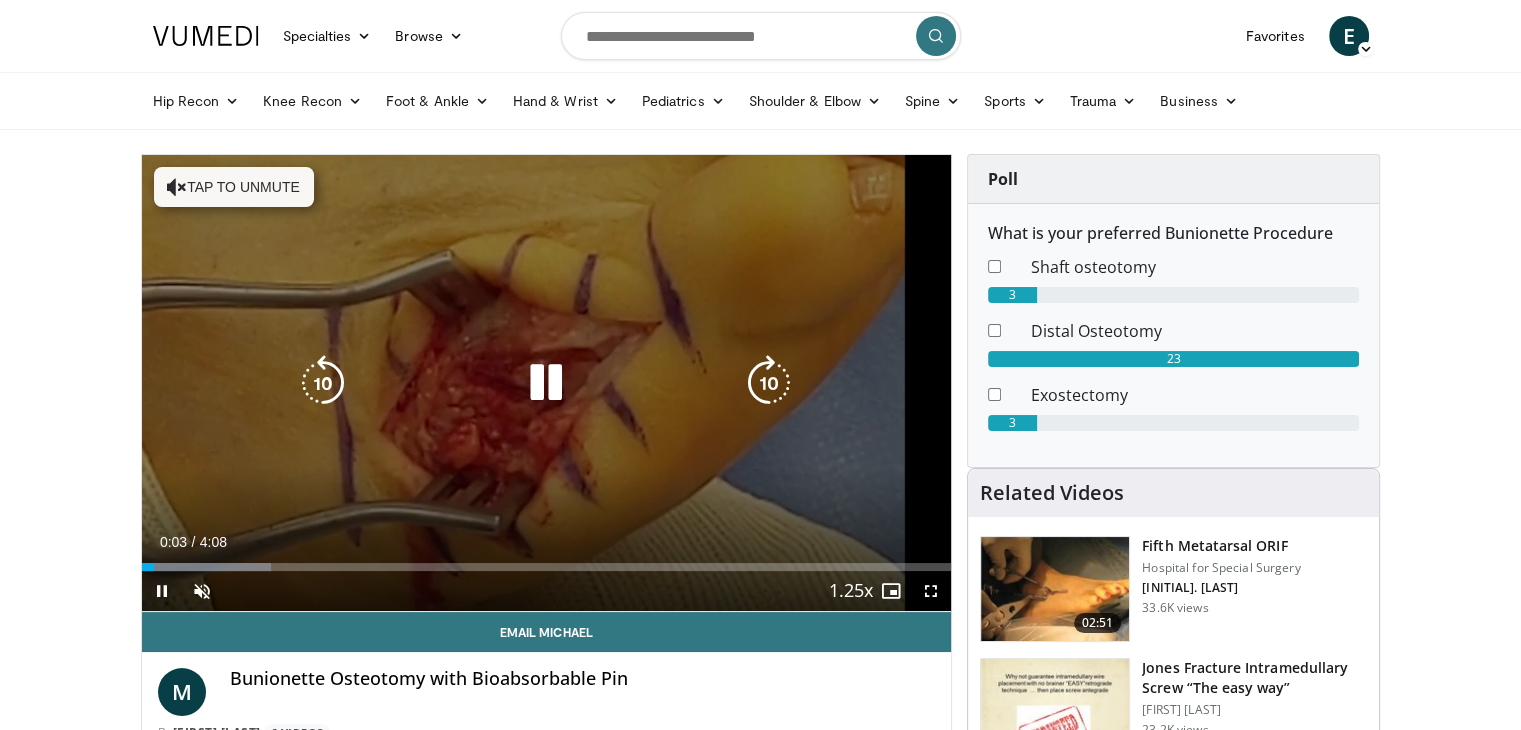 click on "Tap to unmute" at bounding box center (234, 187) 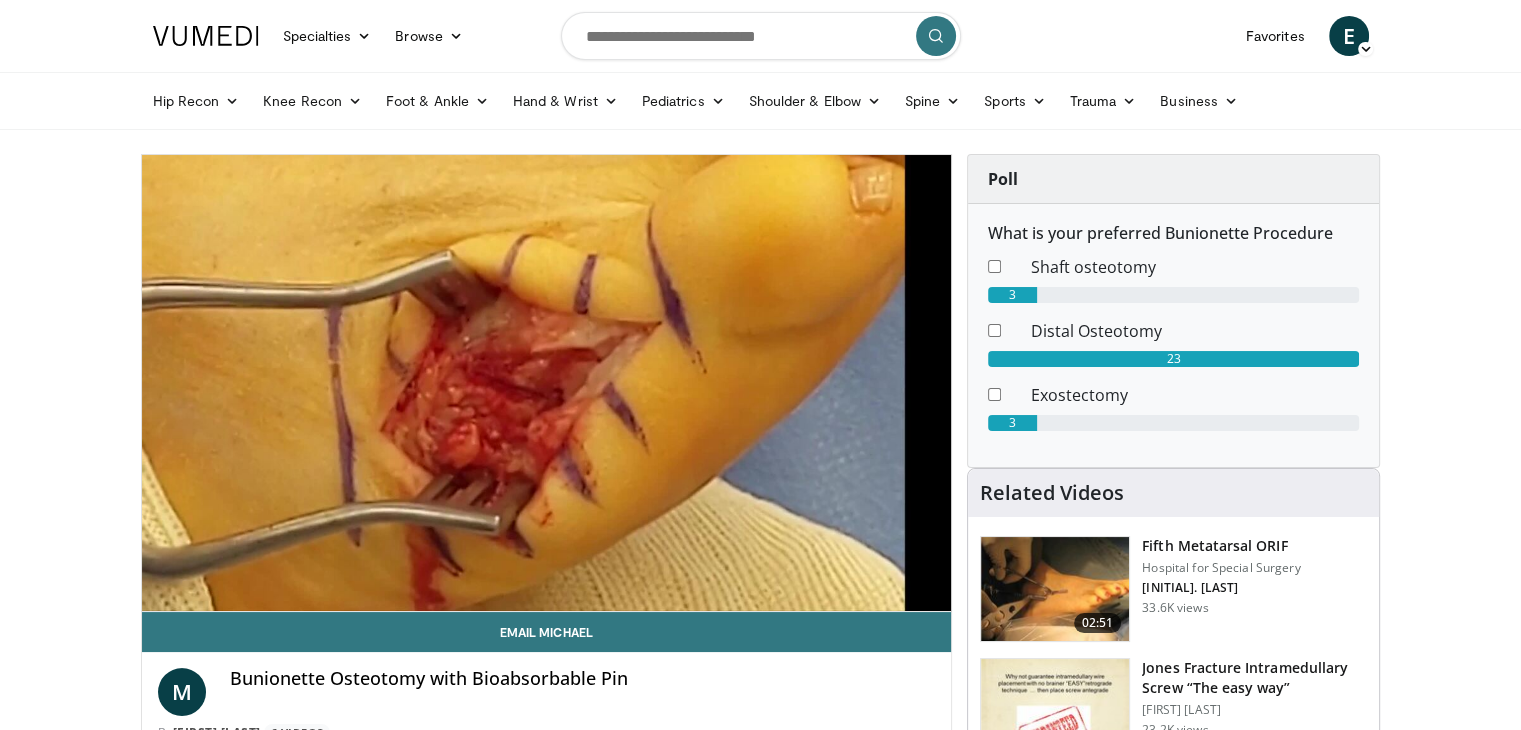 click on "M
Bunionette Osteotomy with Bioabsorbable Pin
By
[FIRST] [LAST]
6 Videos" at bounding box center [547, 699] 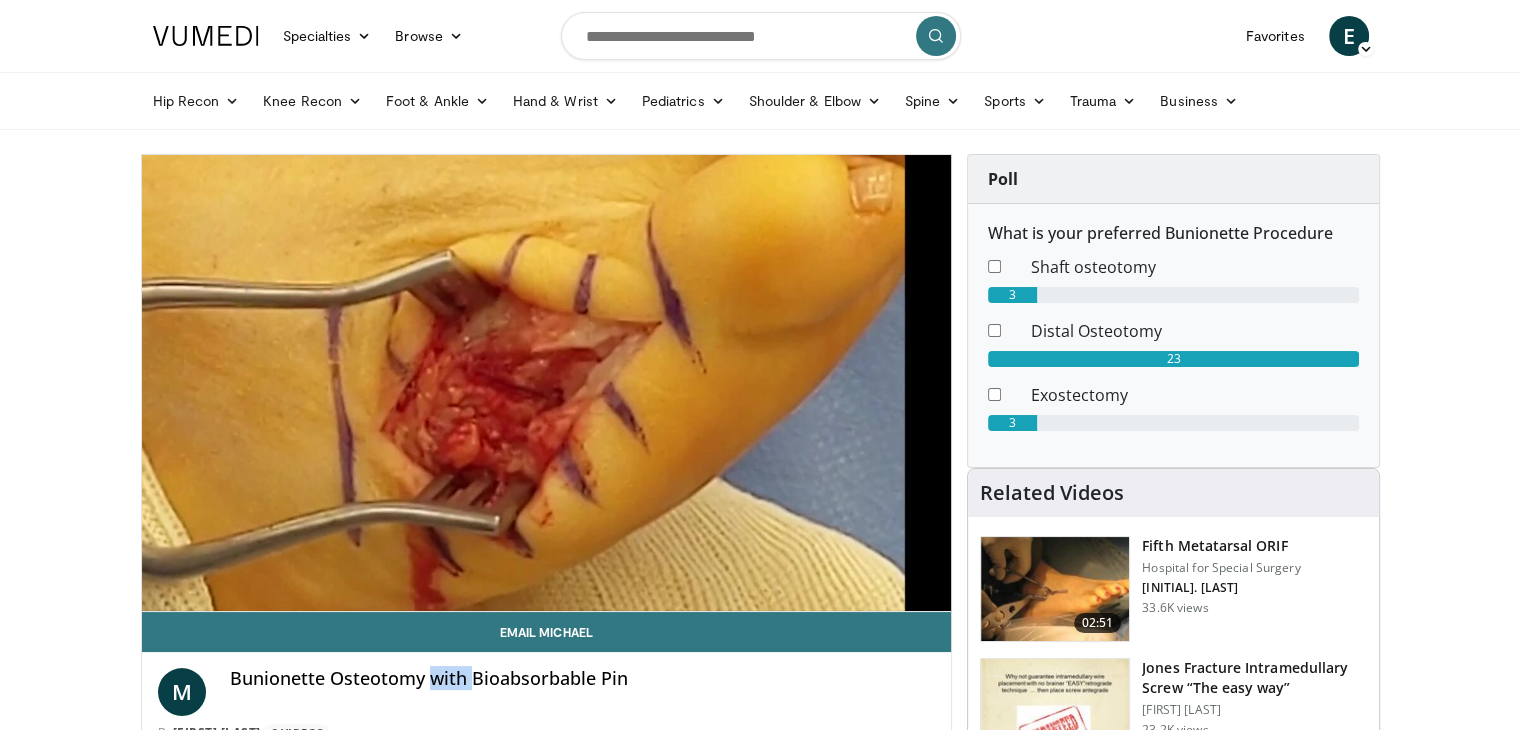 click on "M
Bunionette Osteotomy with Bioabsorbable Pin
By
[FIRST] [LAST]
6 Videos" at bounding box center (547, 699) 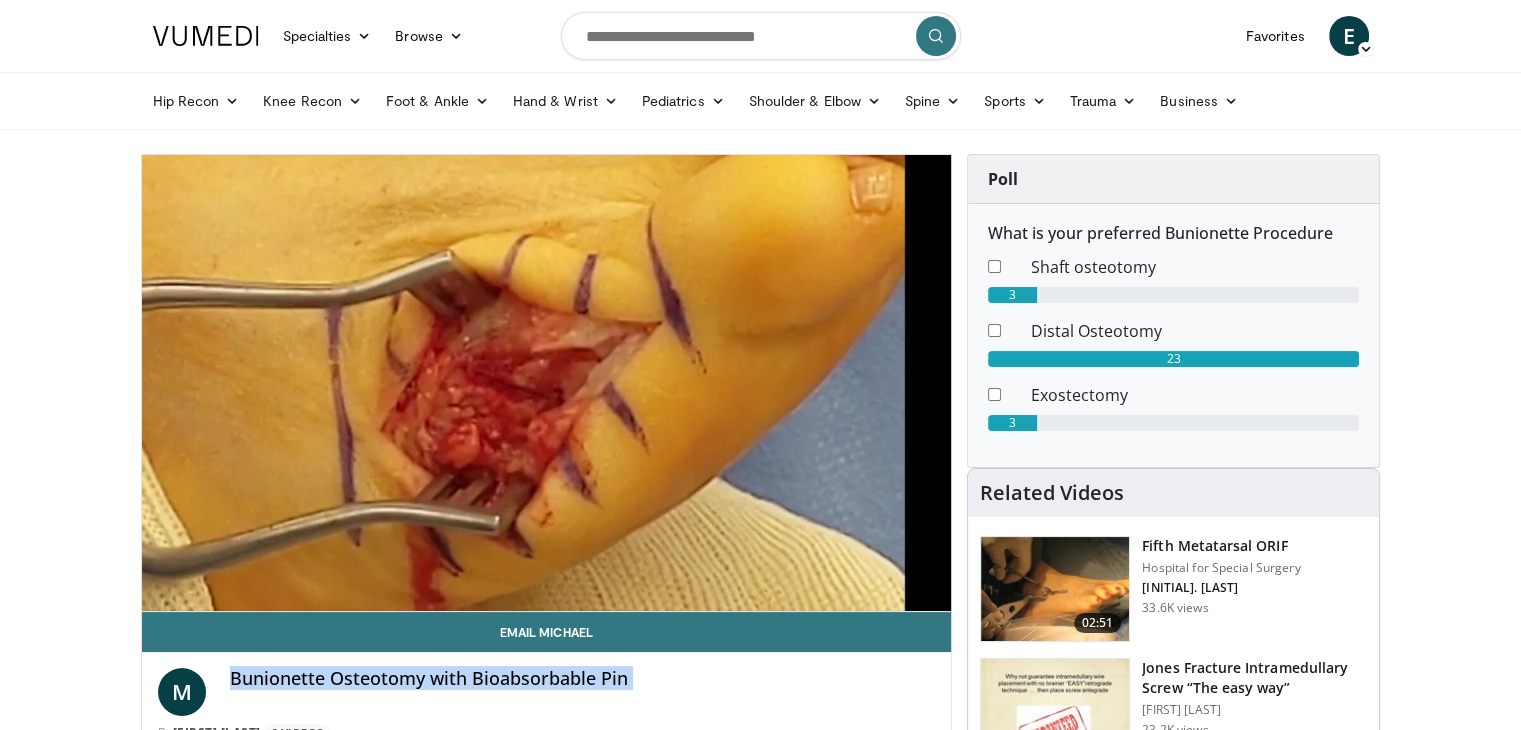 click on "M
Bunionette Osteotomy with Bioabsorbable Pin
By
[FIRST] [LAST]
6 Videos" at bounding box center [547, 699] 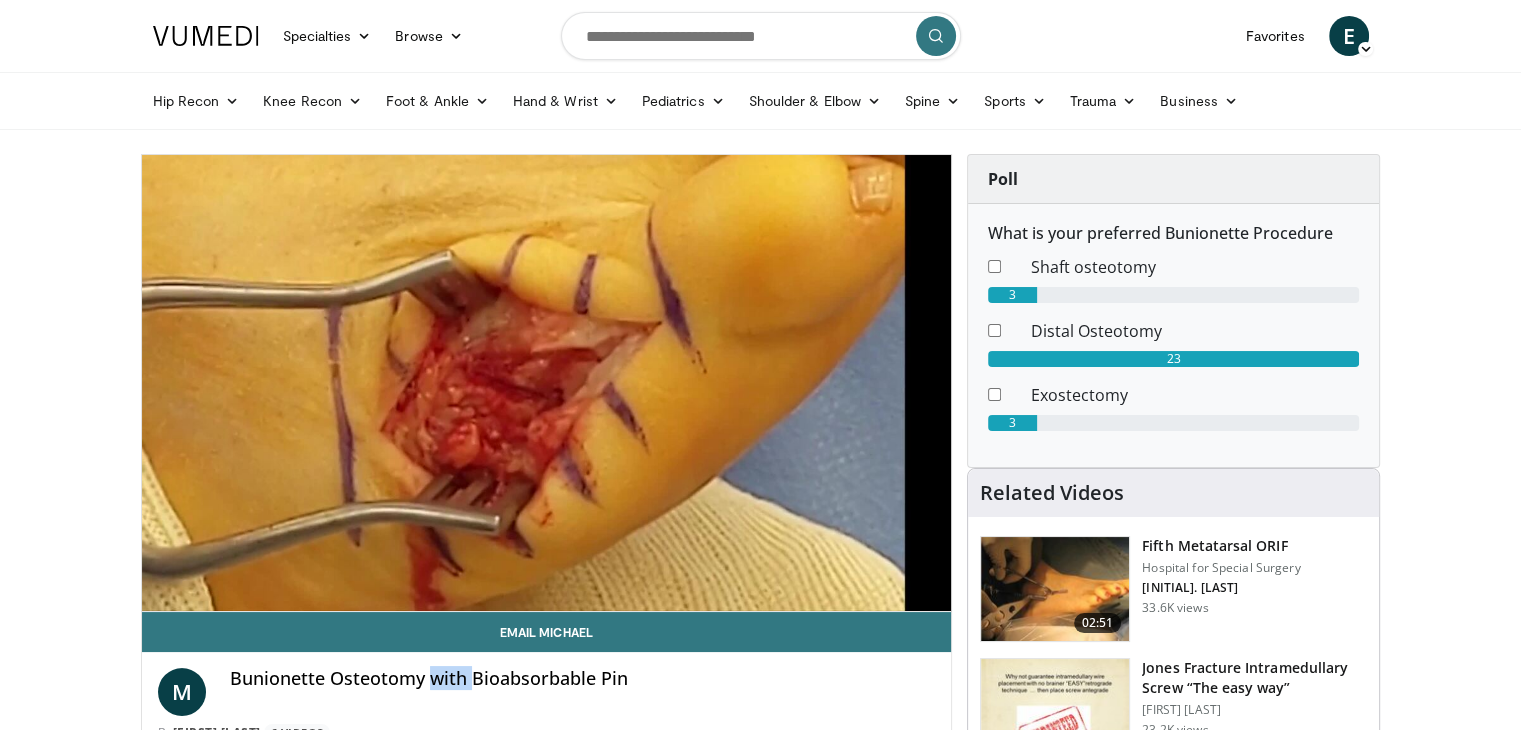 click on "M
Bunionette Osteotomy with Bioabsorbable Pin
By
[FIRST] [LAST]
6 Videos" at bounding box center (547, 699) 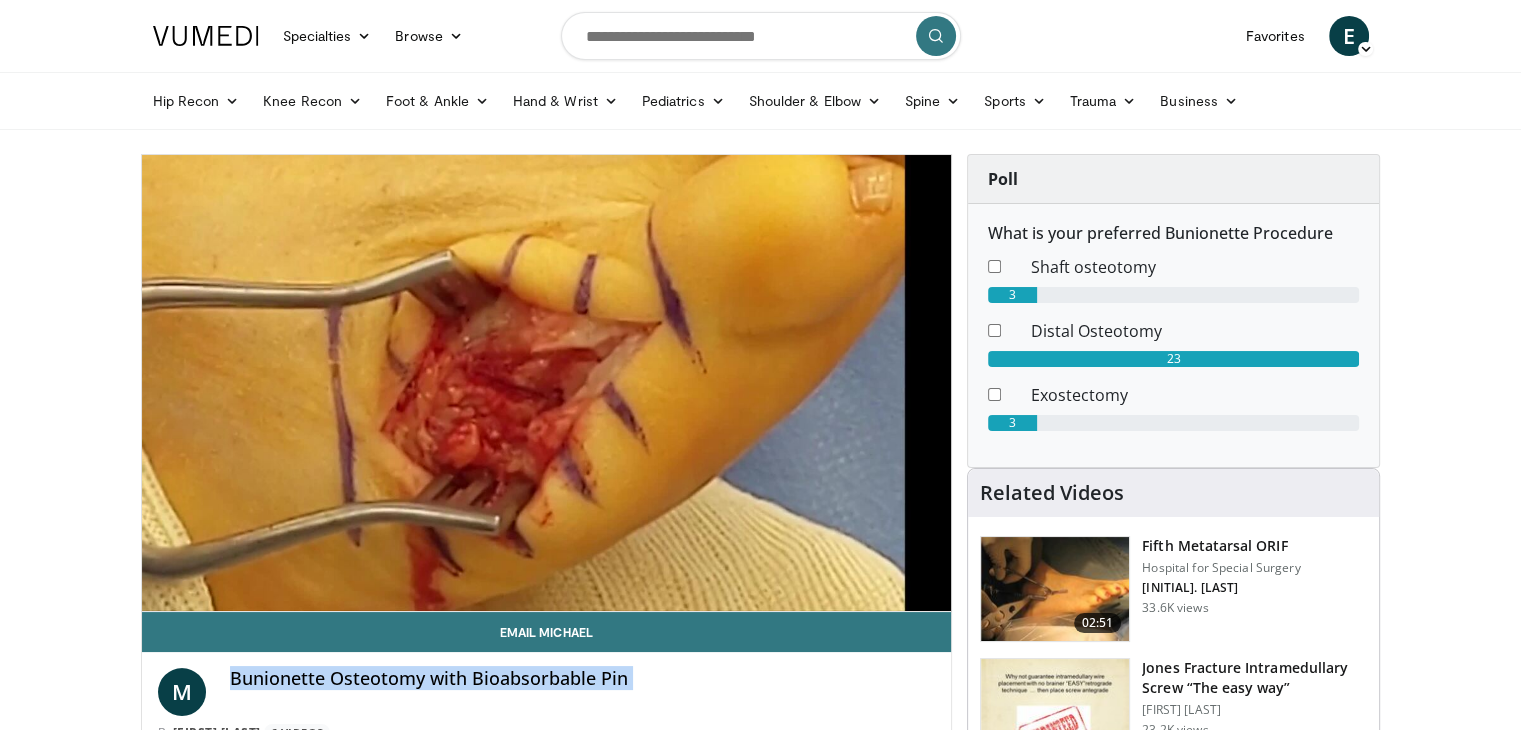 click on "M
Bunionette Osteotomy with Bioabsorbable Pin
By
[FIRST] [LAST]
6 Videos" at bounding box center (547, 699) 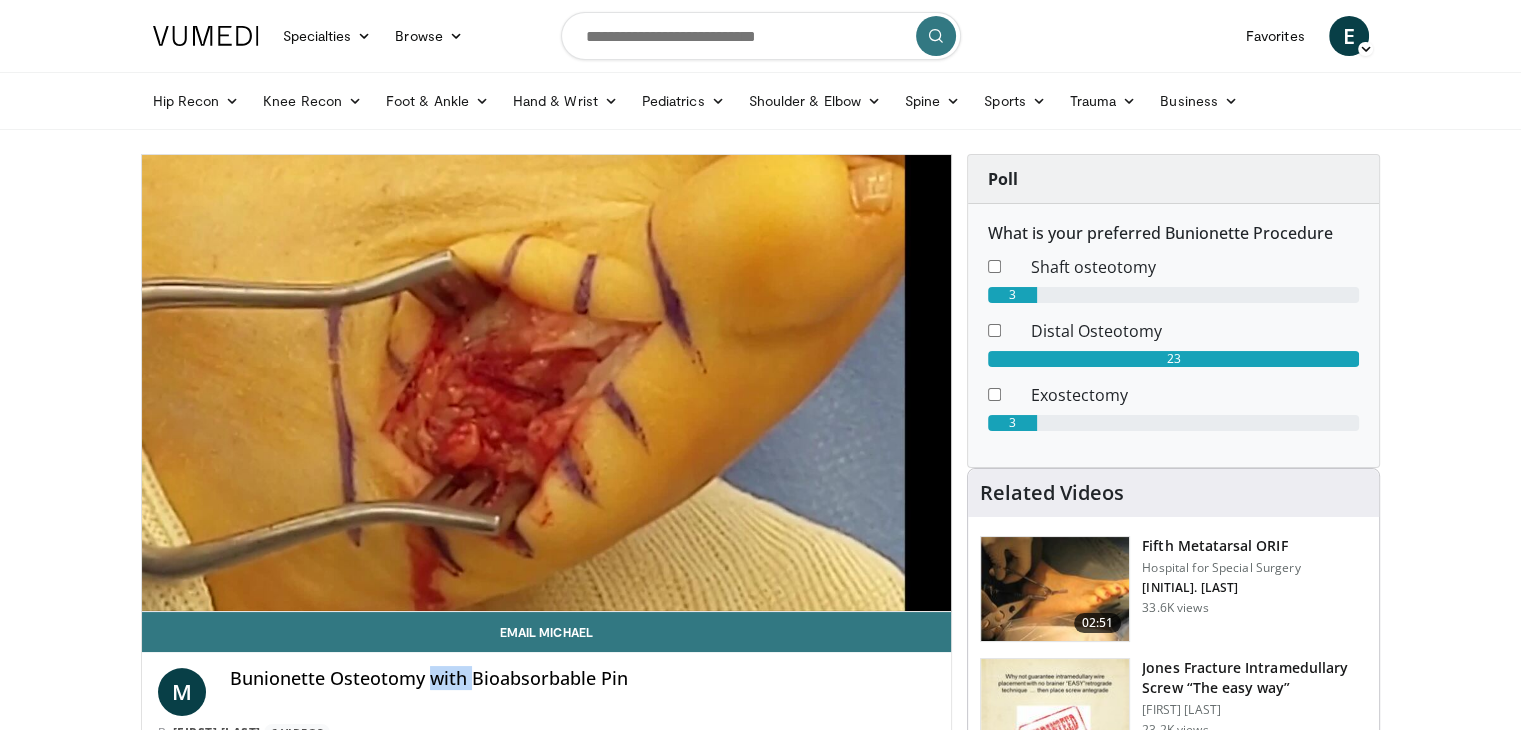 click on "M
Bunionette Osteotomy with Bioabsorbable Pin
By
[FIRST] [LAST]
6 Videos" at bounding box center [547, 699] 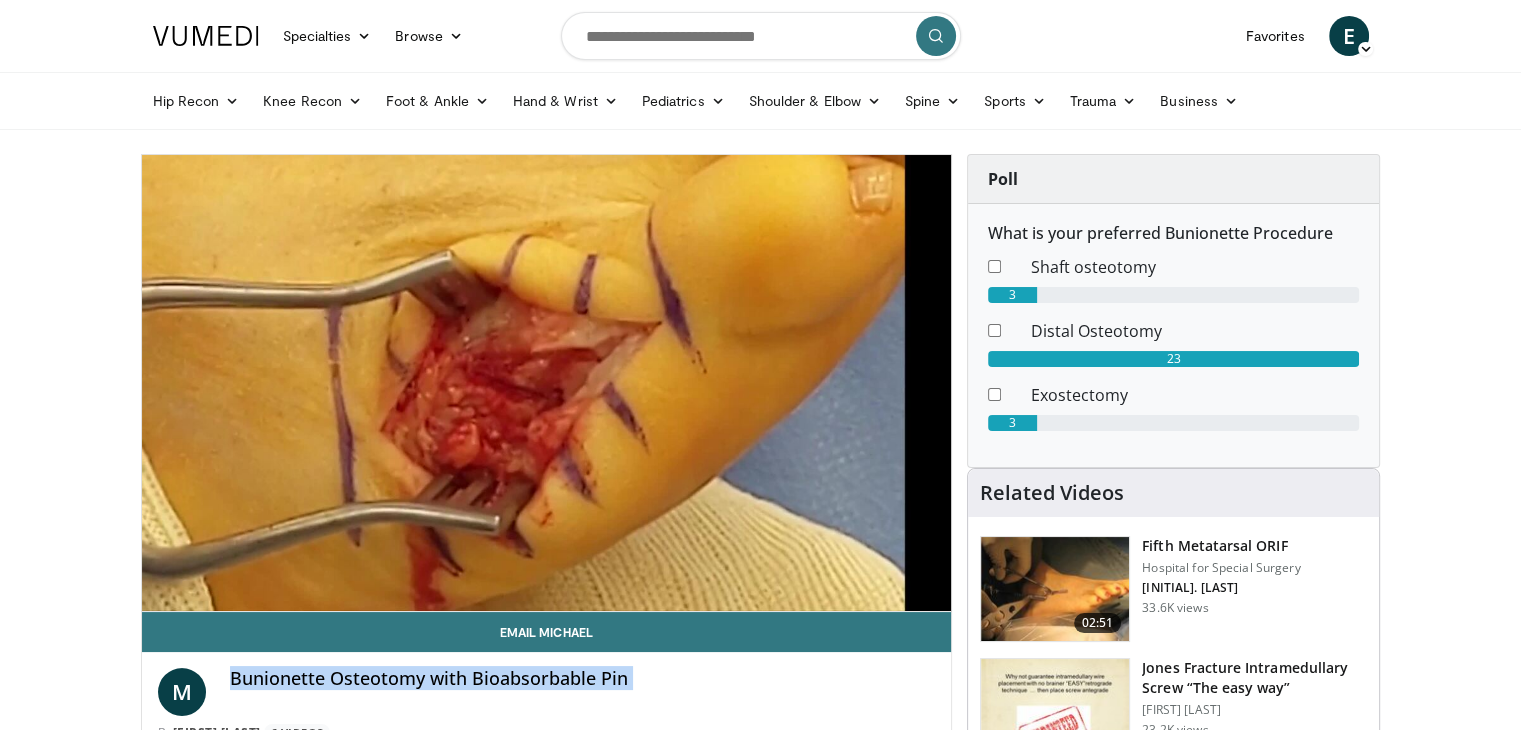 click on "M
Bunionette Osteotomy with Bioabsorbable Pin
By
[FIRST] [LAST]
6 Videos" at bounding box center (547, 699) 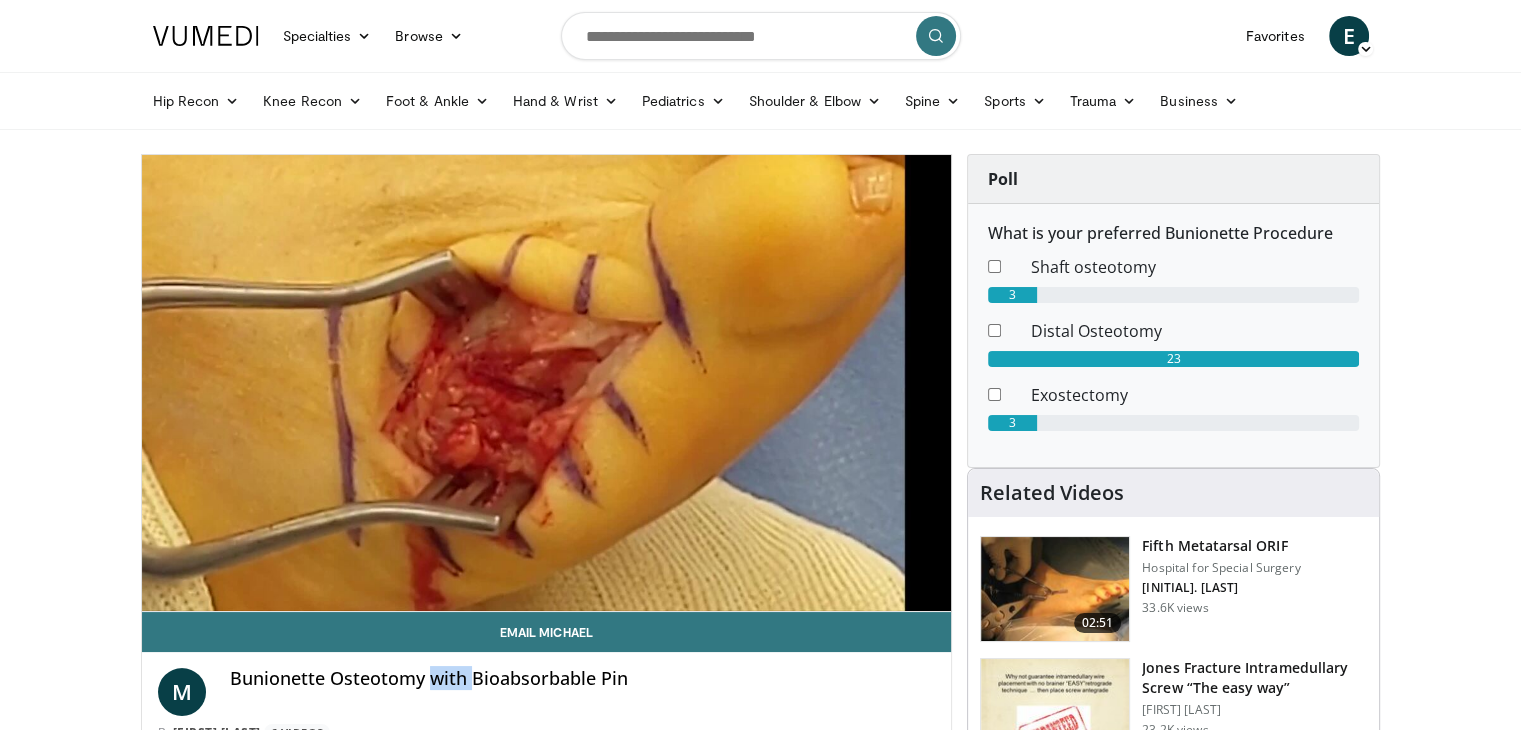 click on "M
Bunionette Osteotomy with Bioabsorbable Pin
By
[FIRST] [LAST]
6 Videos" at bounding box center (547, 699) 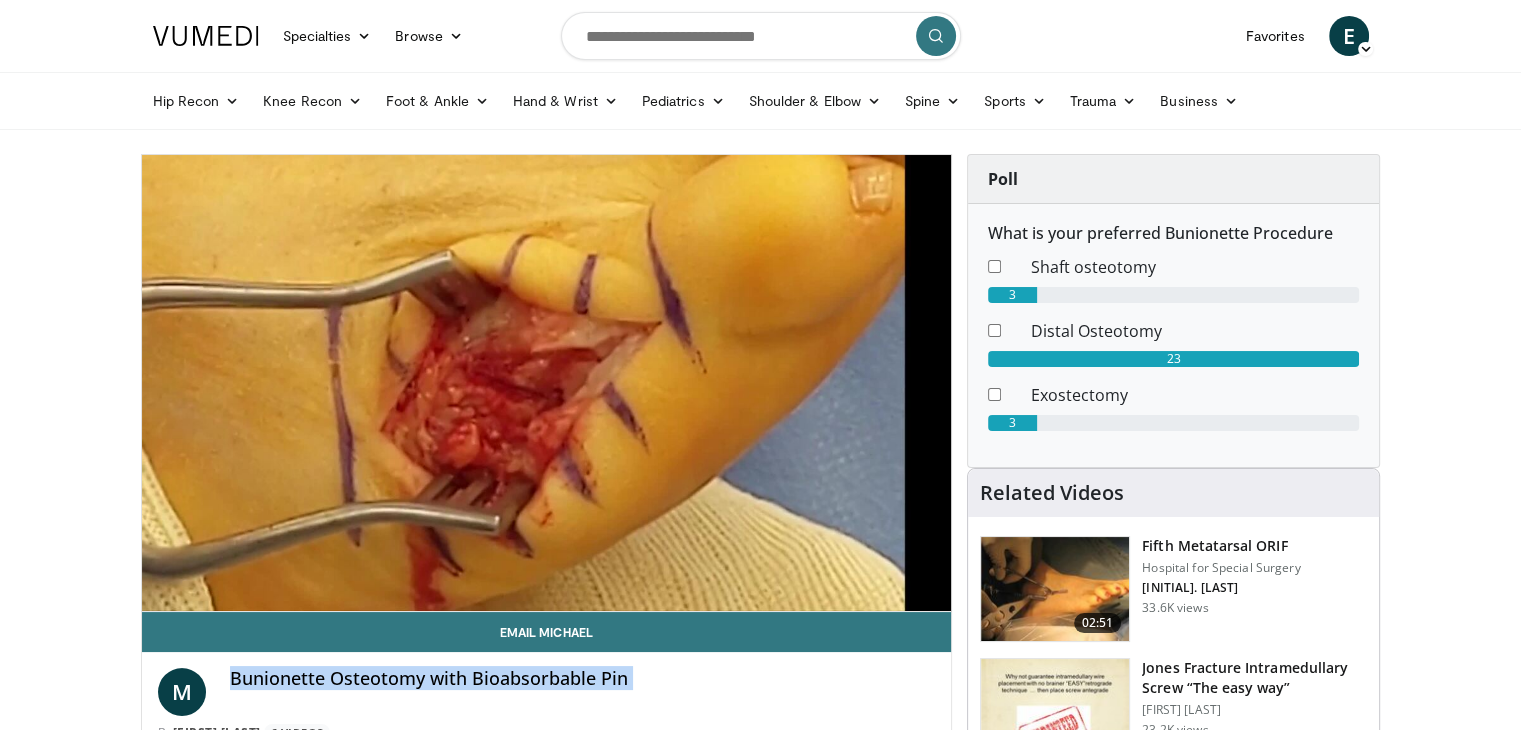click on "M
Bunionette Osteotomy with Bioabsorbable Pin
By
[FIRST] [LAST]
6 Videos" at bounding box center (547, 699) 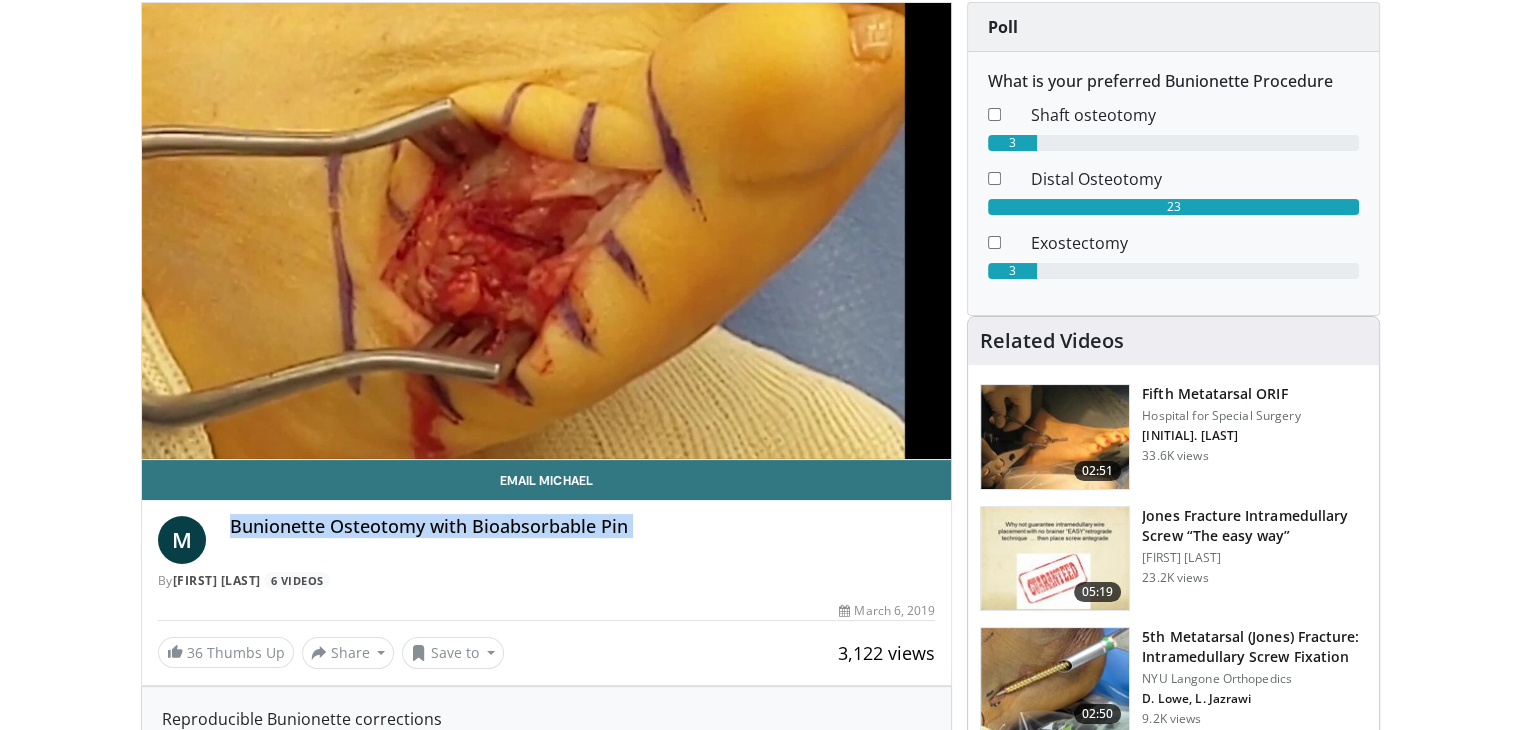 scroll, scrollTop: 80, scrollLeft: 0, axis: vertical 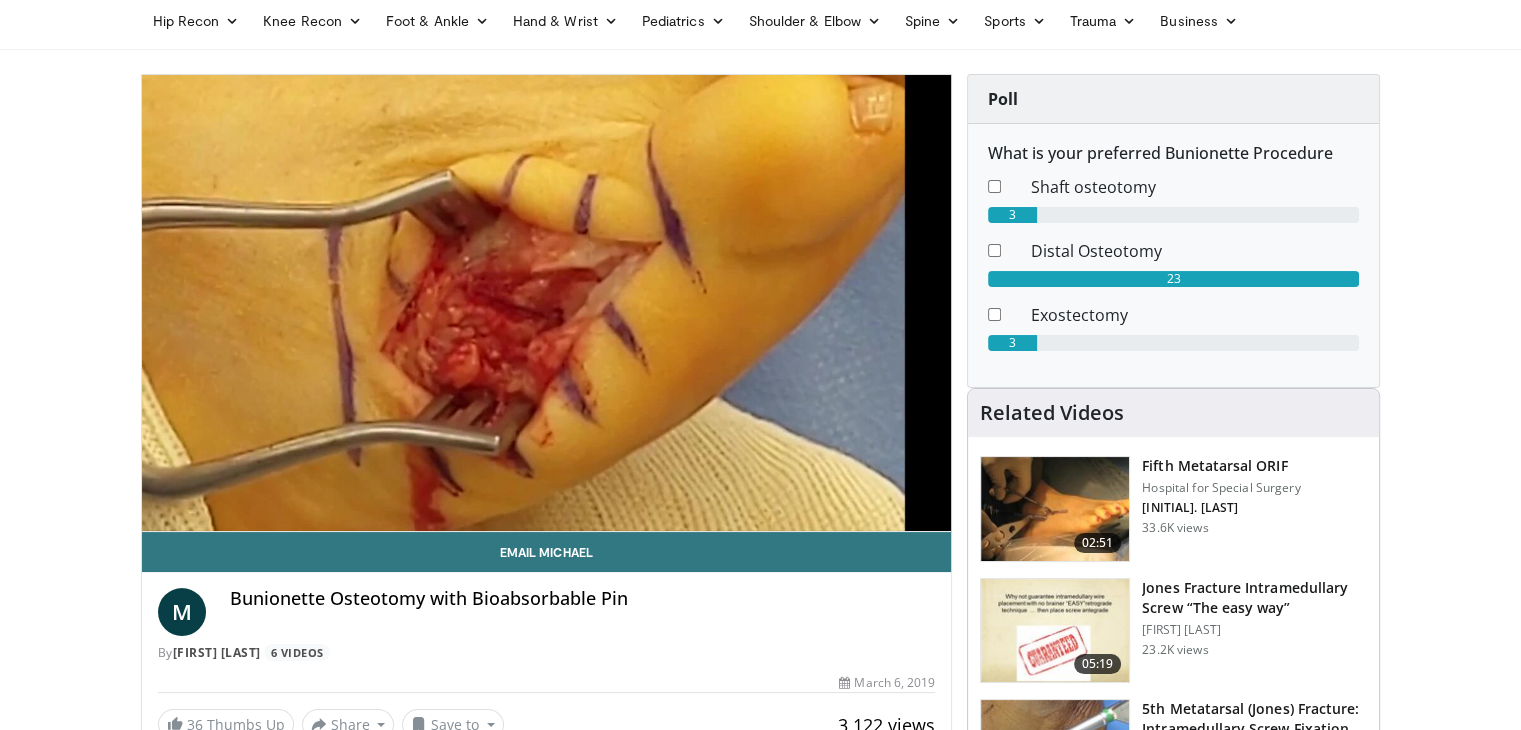 click on "By
[FIRST] [LAST]
6 Videos" at bounding box center (547, 653) 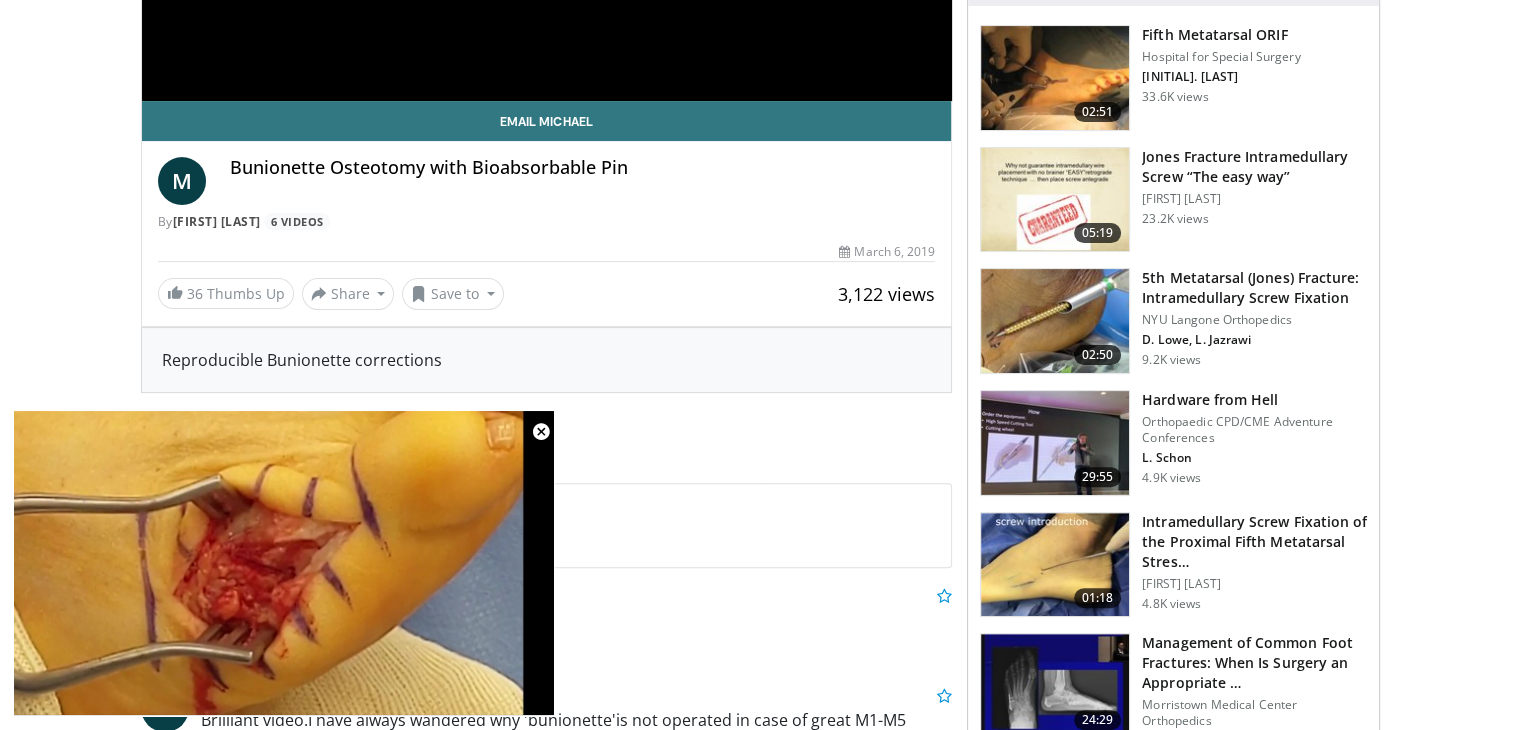 scroll, scrollTop: 512, scrollLeft: 0, axis: vertical 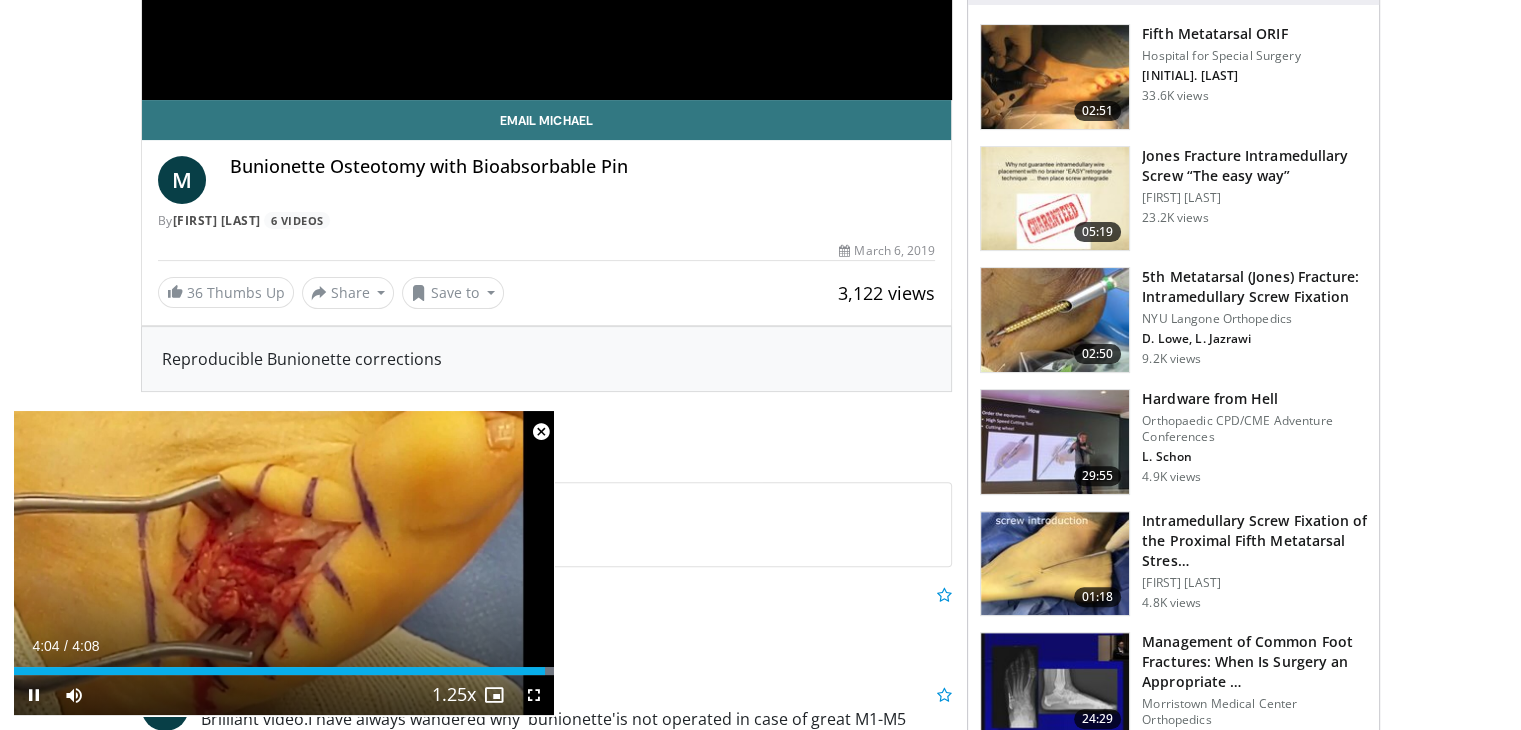 click at bounding box center (541, 432) 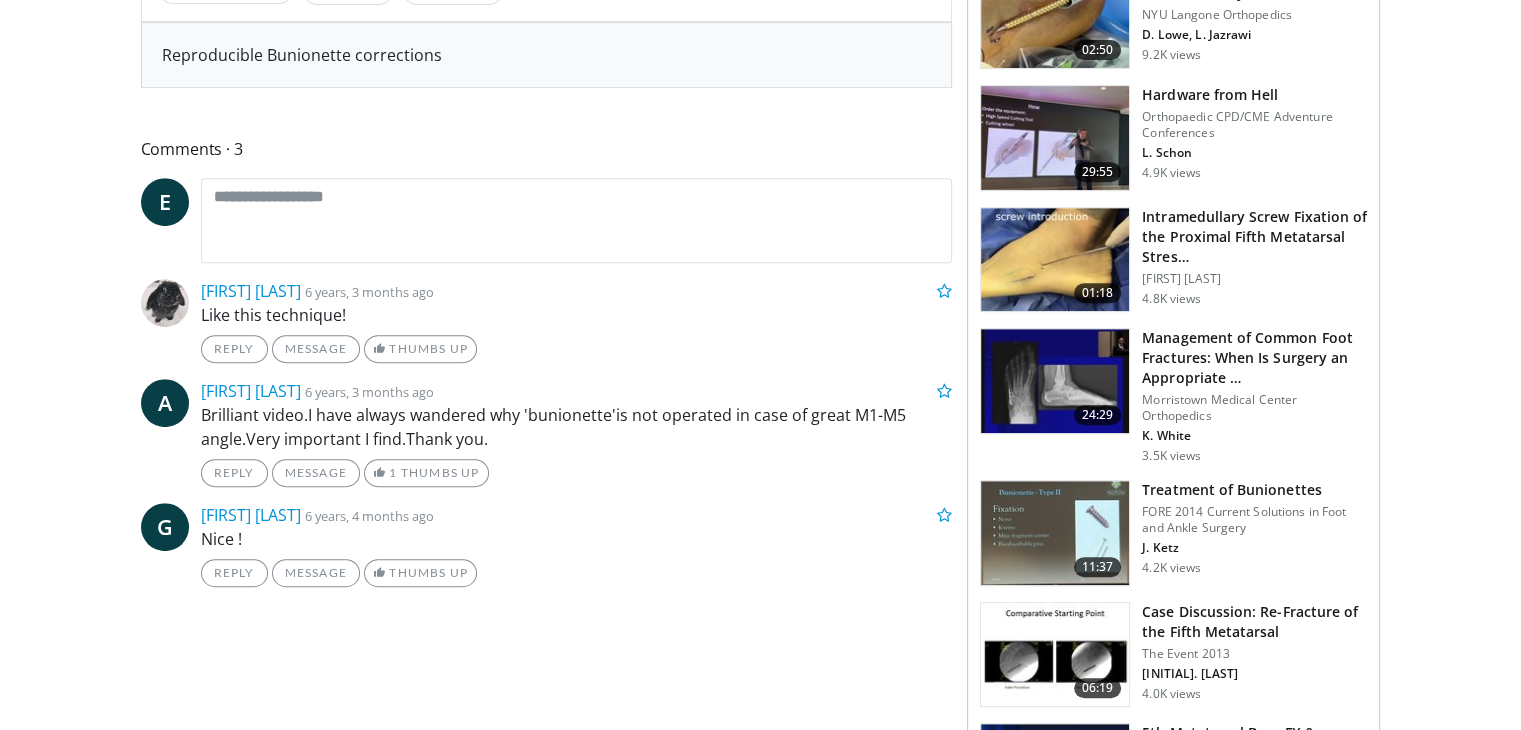scroll, scrollTop: 0, scrollLeft: 0, axis: both 